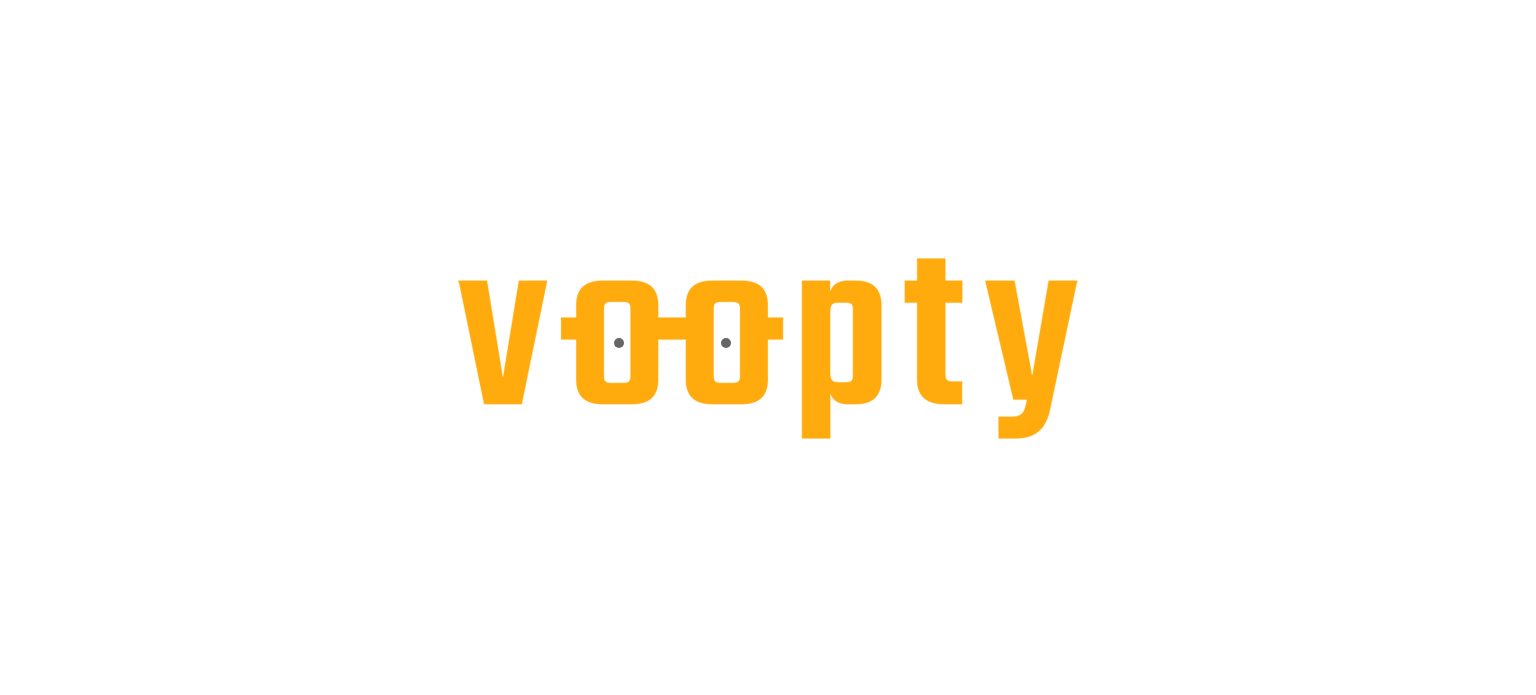 scroll, scrollTop: 0, scrollLeft: 0, axis: both 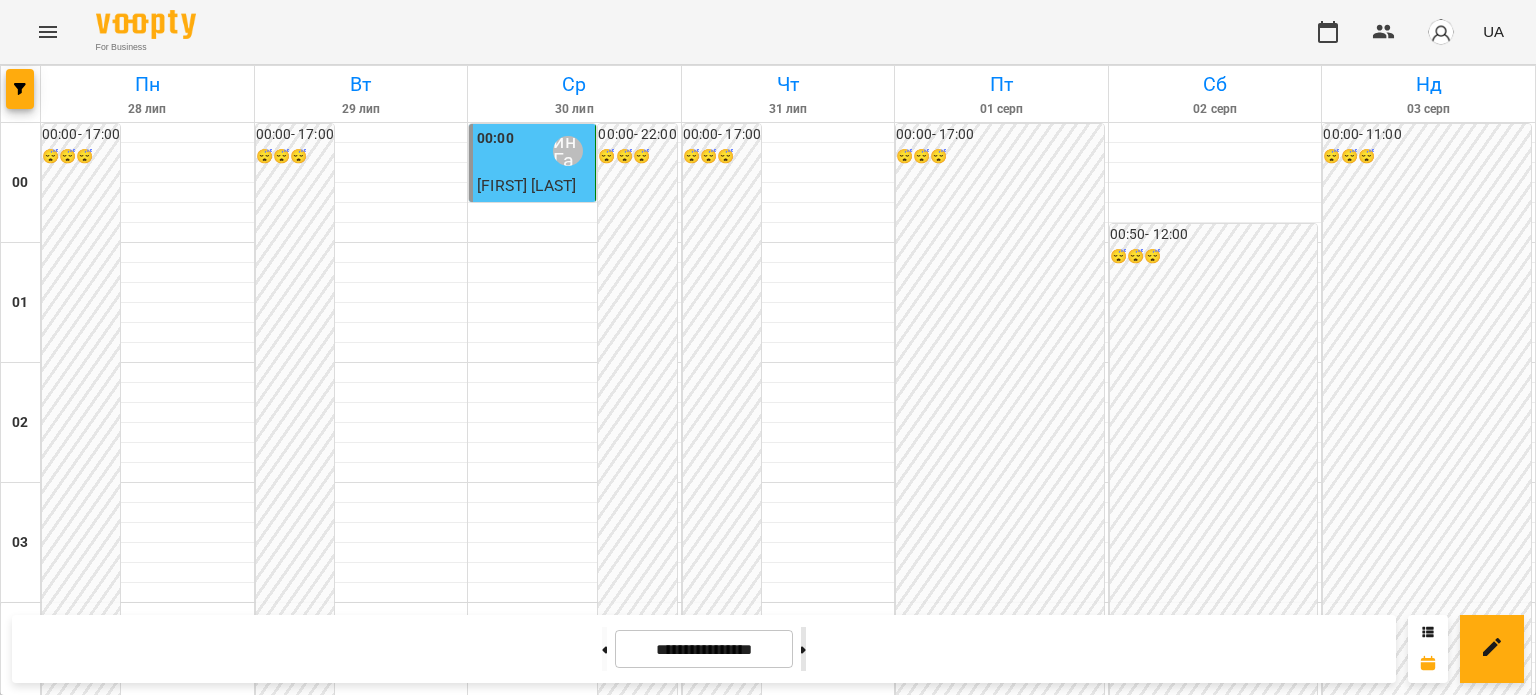 click at bounding box center (803, 649) 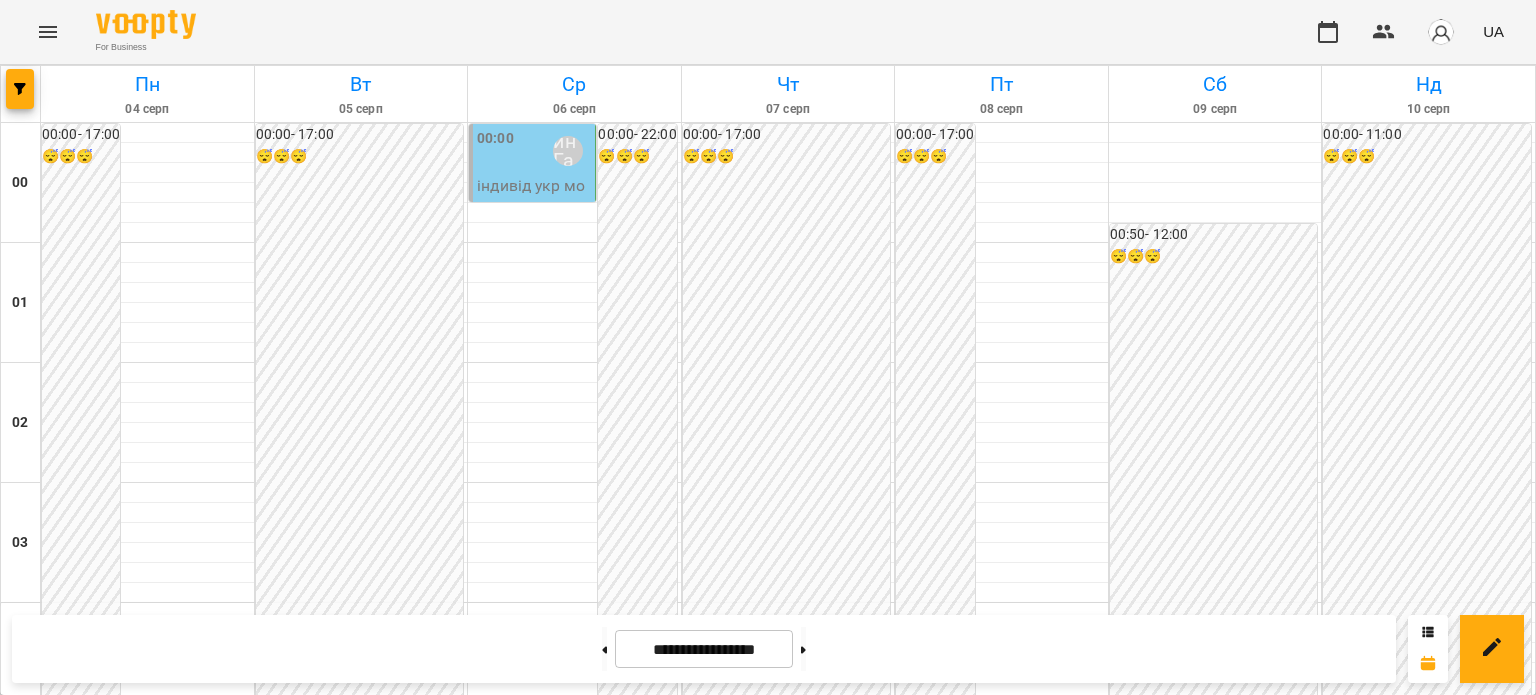 scroll, scrollTop: 2397, scrollLeft: 0, axis: vertical 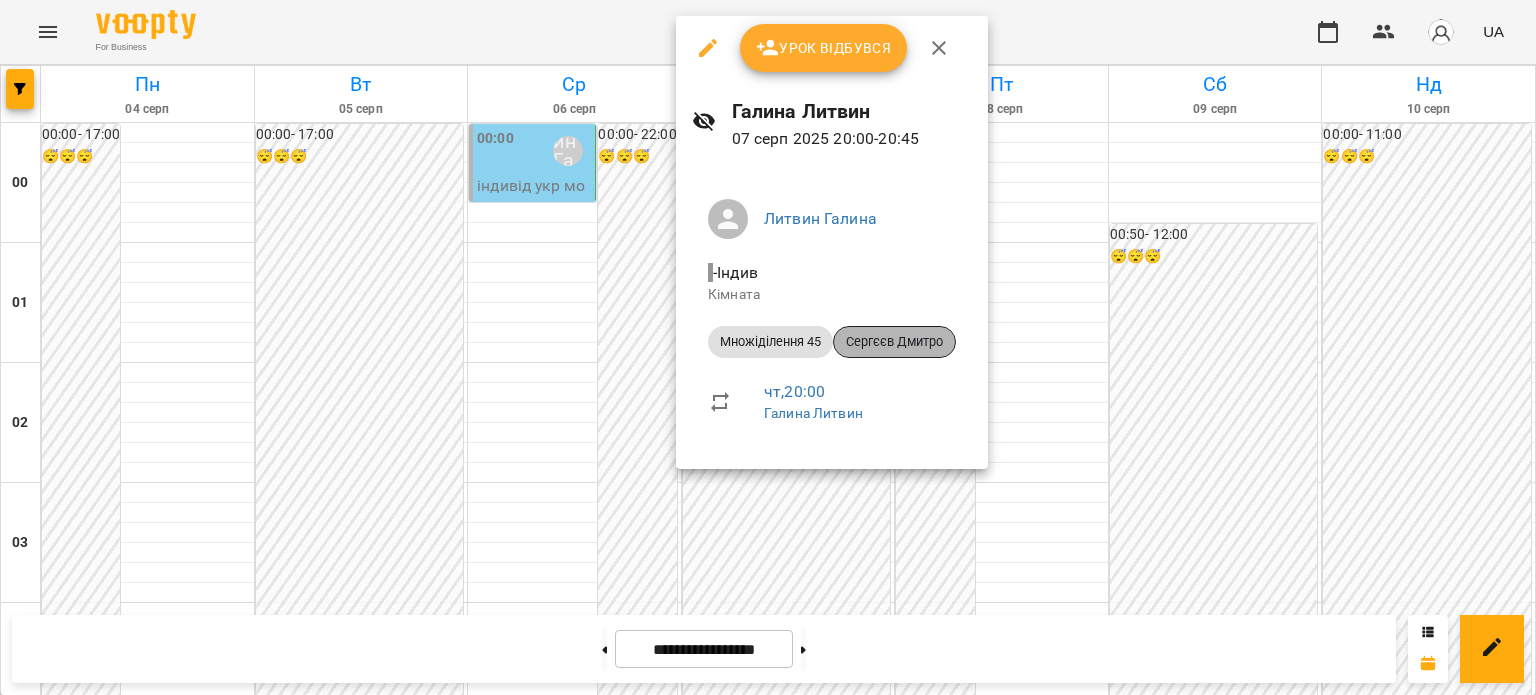click on "Сергєєв Дмитро" at bounding box center (894, 342) 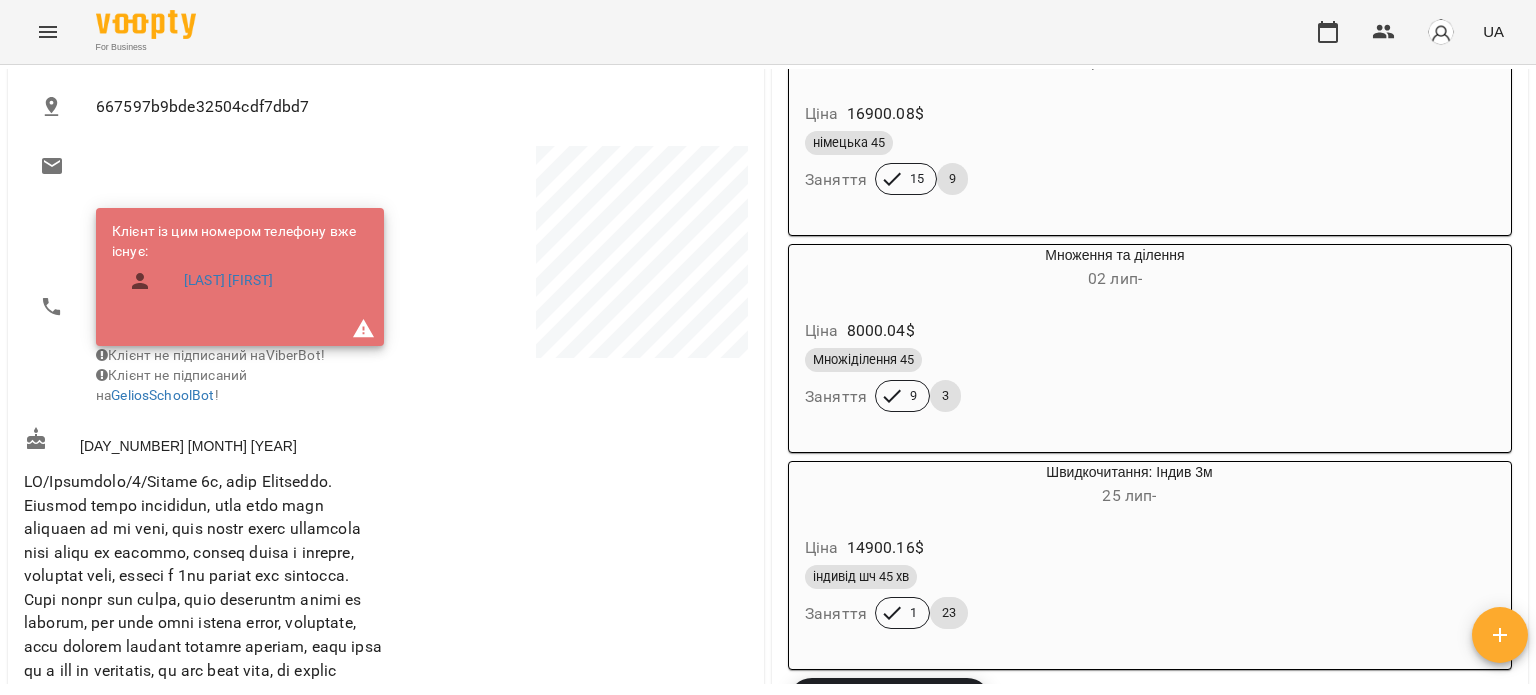 scroll, scrollTop: 400, scrollLeft: 0, axis: vertical 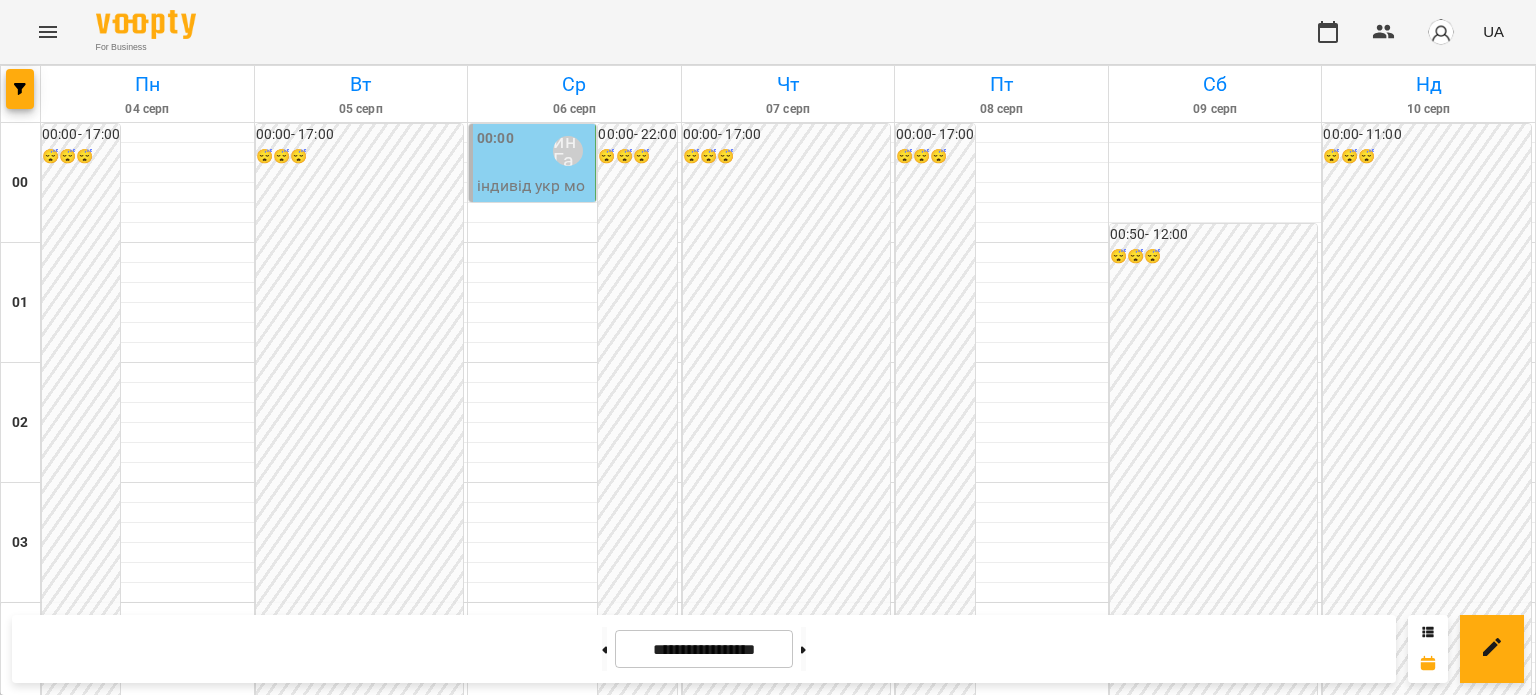click on "[TIME] [LAST] [FIRST]" at bounding box center (361, 2551) 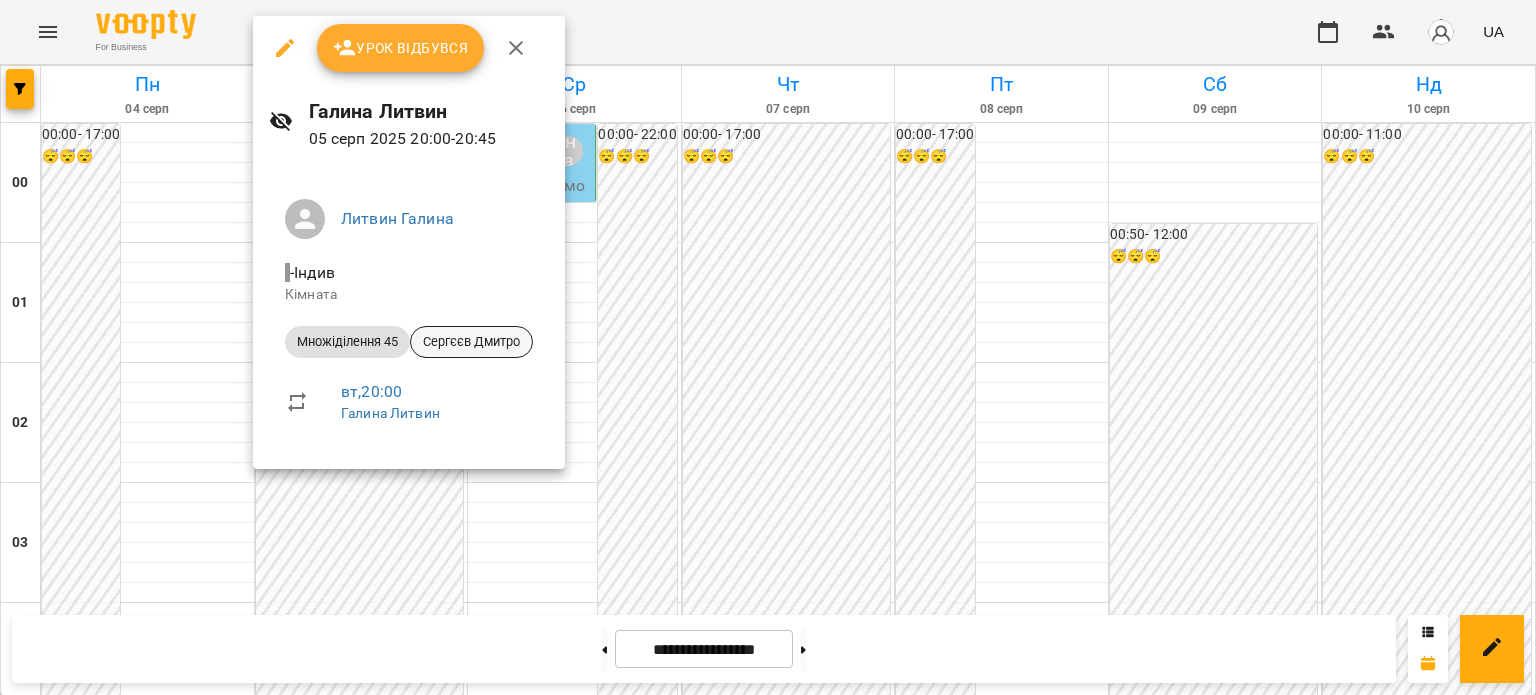 click on "Сергєєв Дмитро" at bounding box center (471, 342) 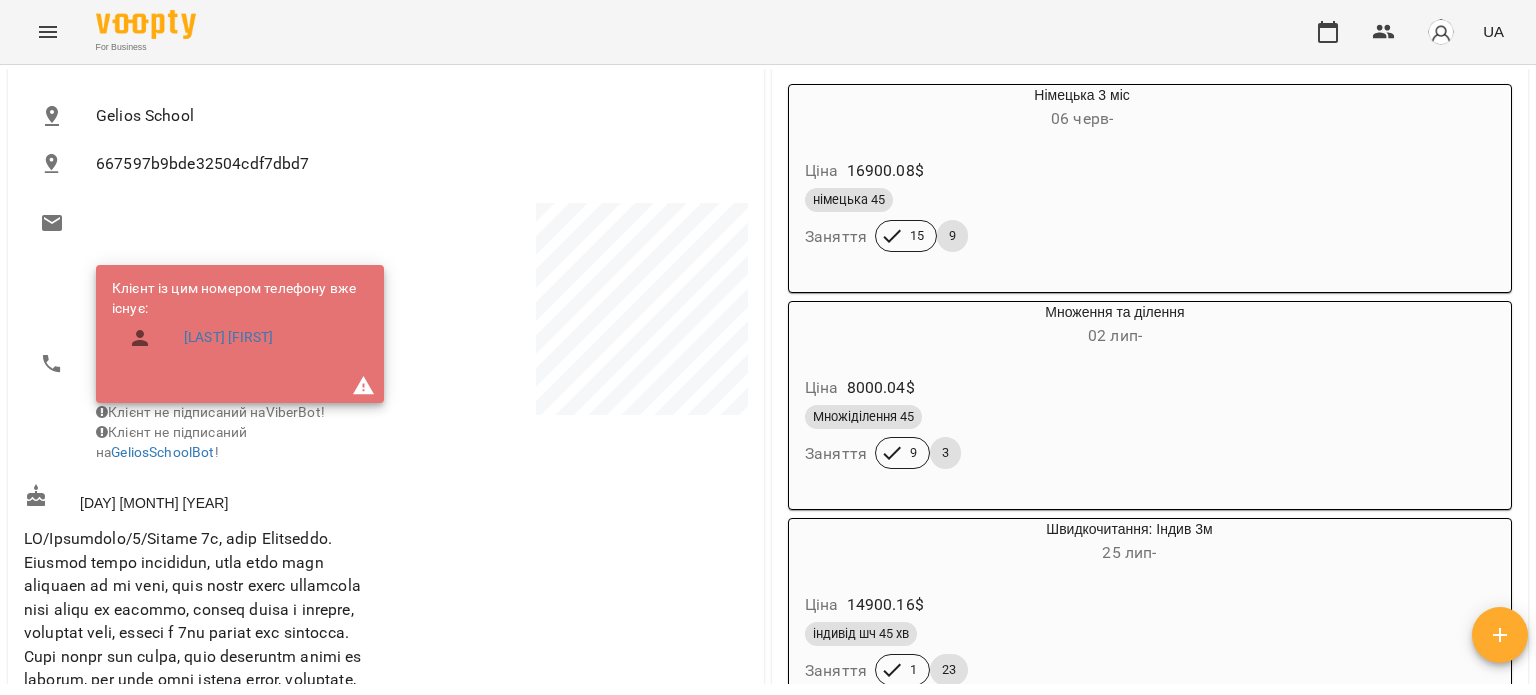 scroll, scrollTop: 300, scrollLeft: 0, axis: vertical 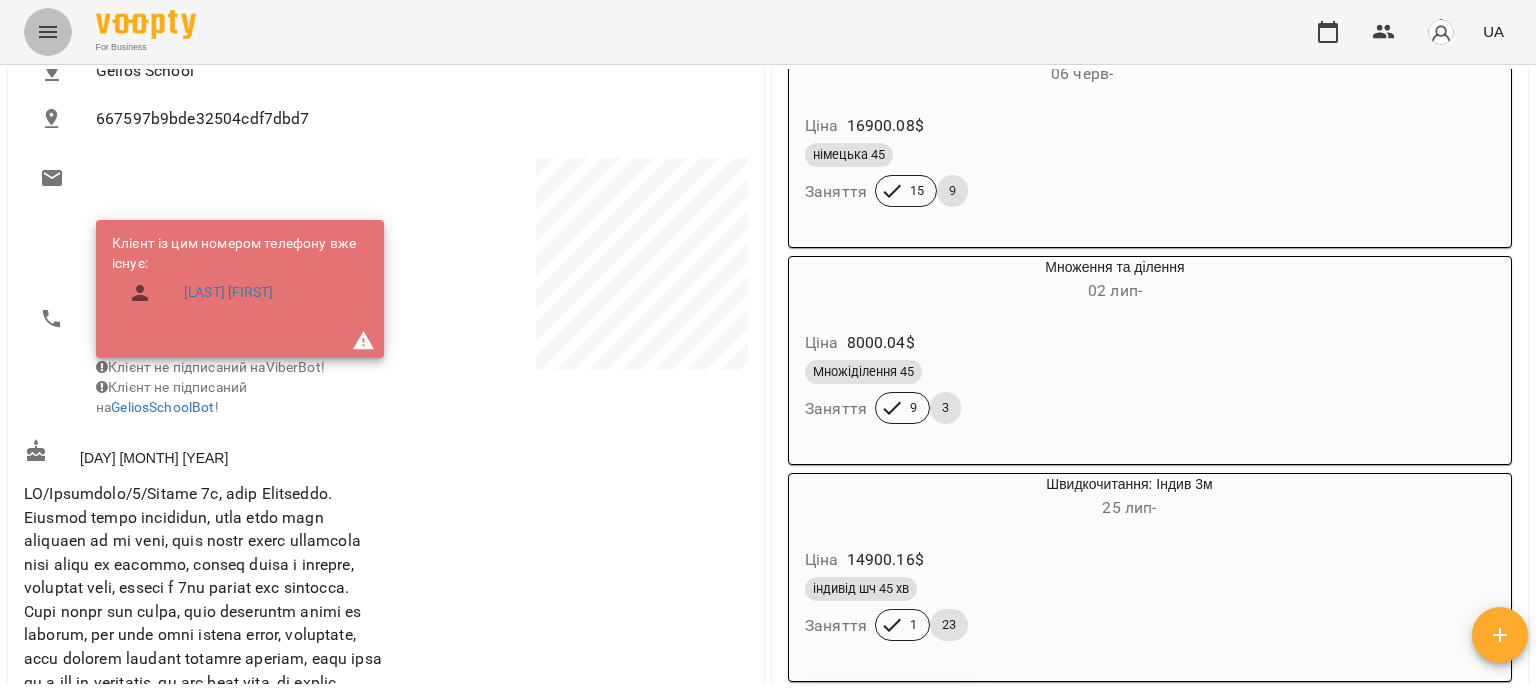 click 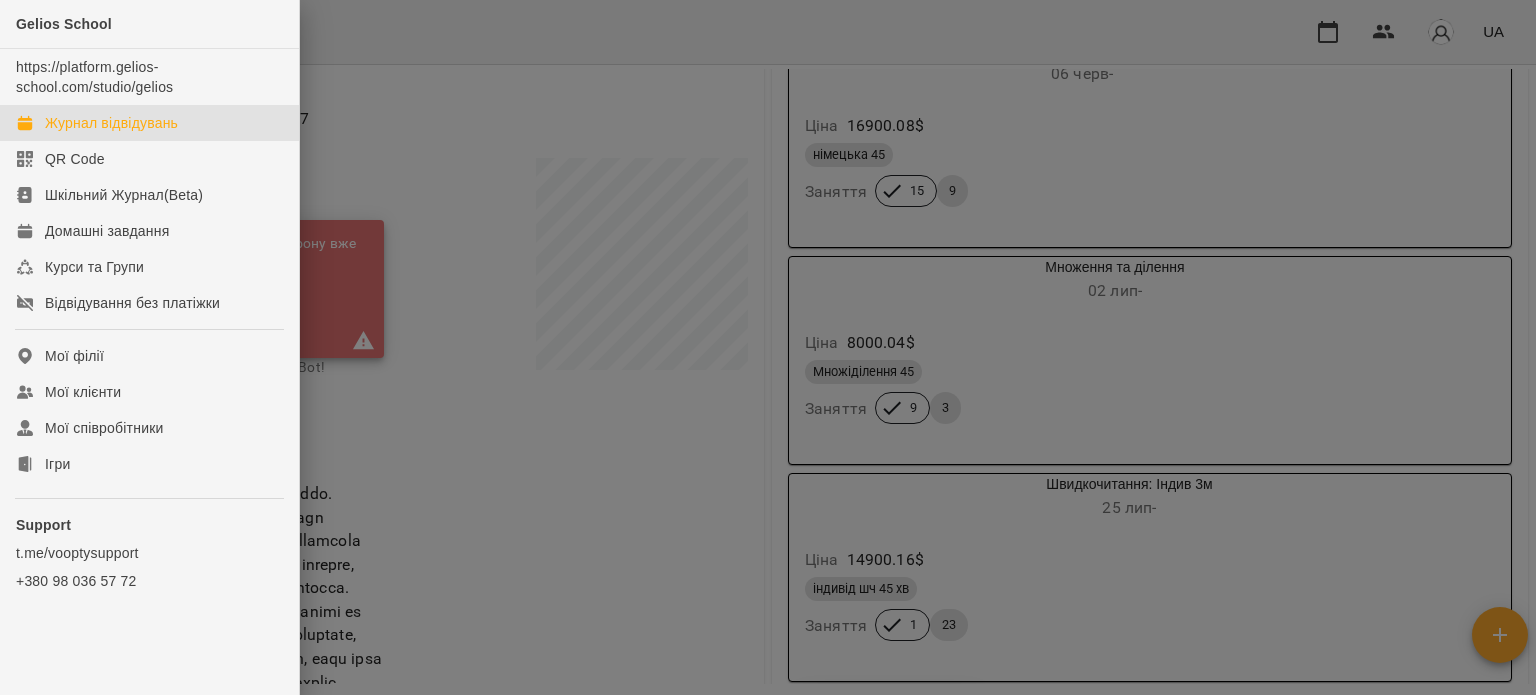click on "Журнал відвідувань" at bounding box center (111, 123) 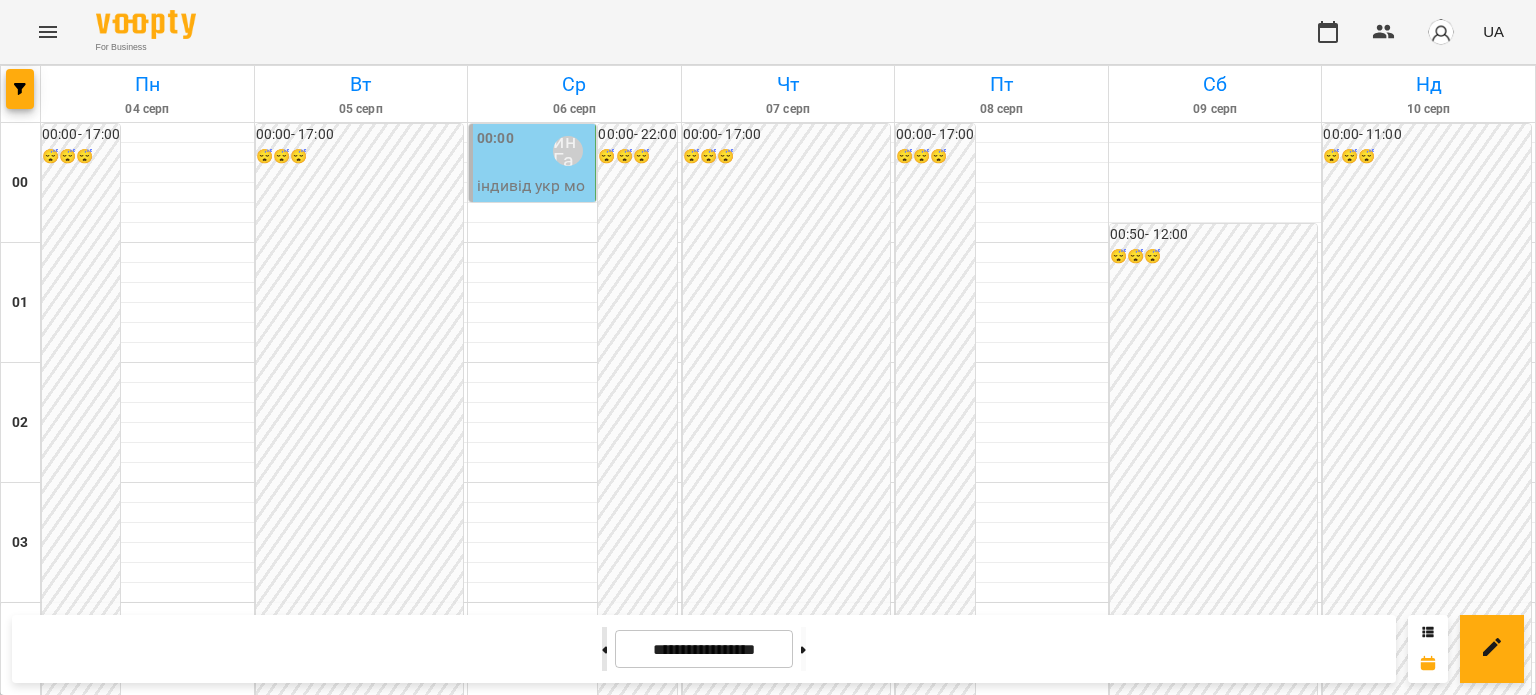 click 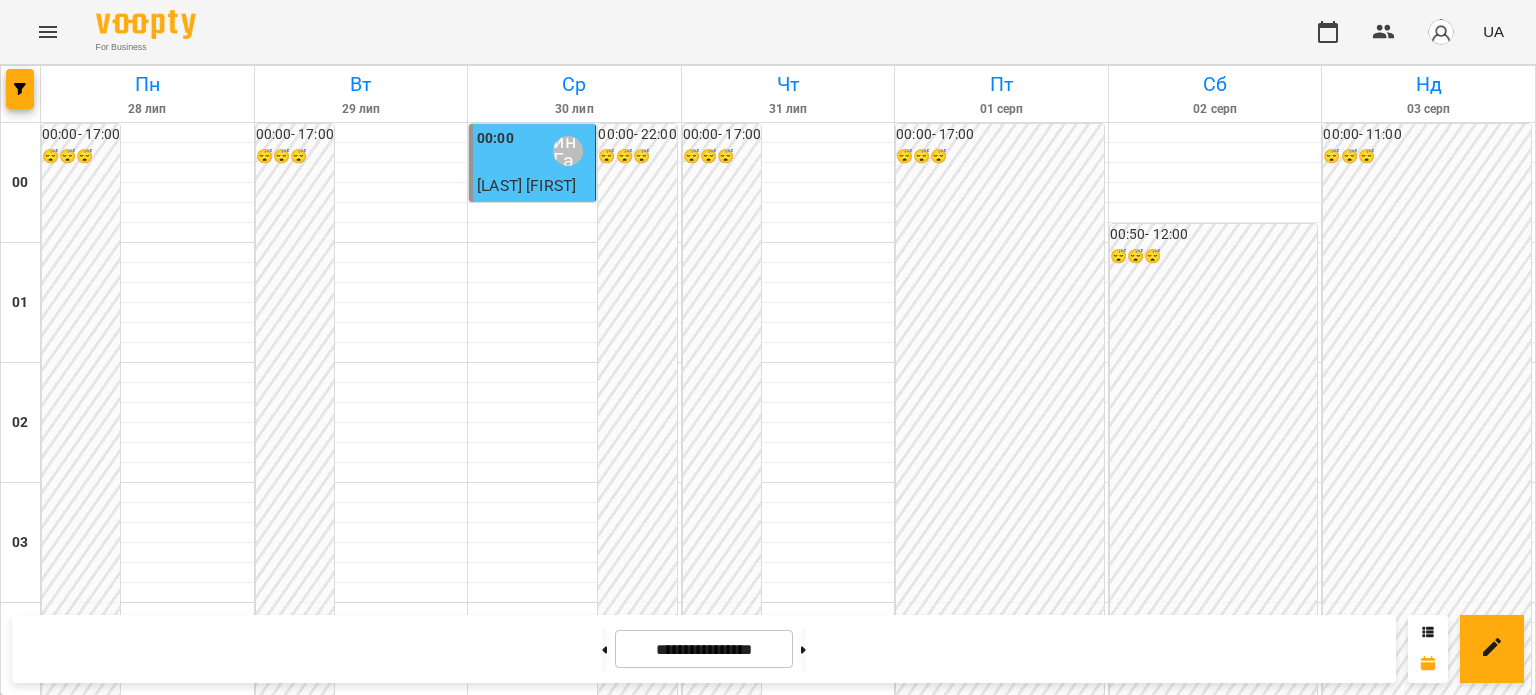 scroll, scrollTop: 1800, scrollLeft: 0, axis: vertical 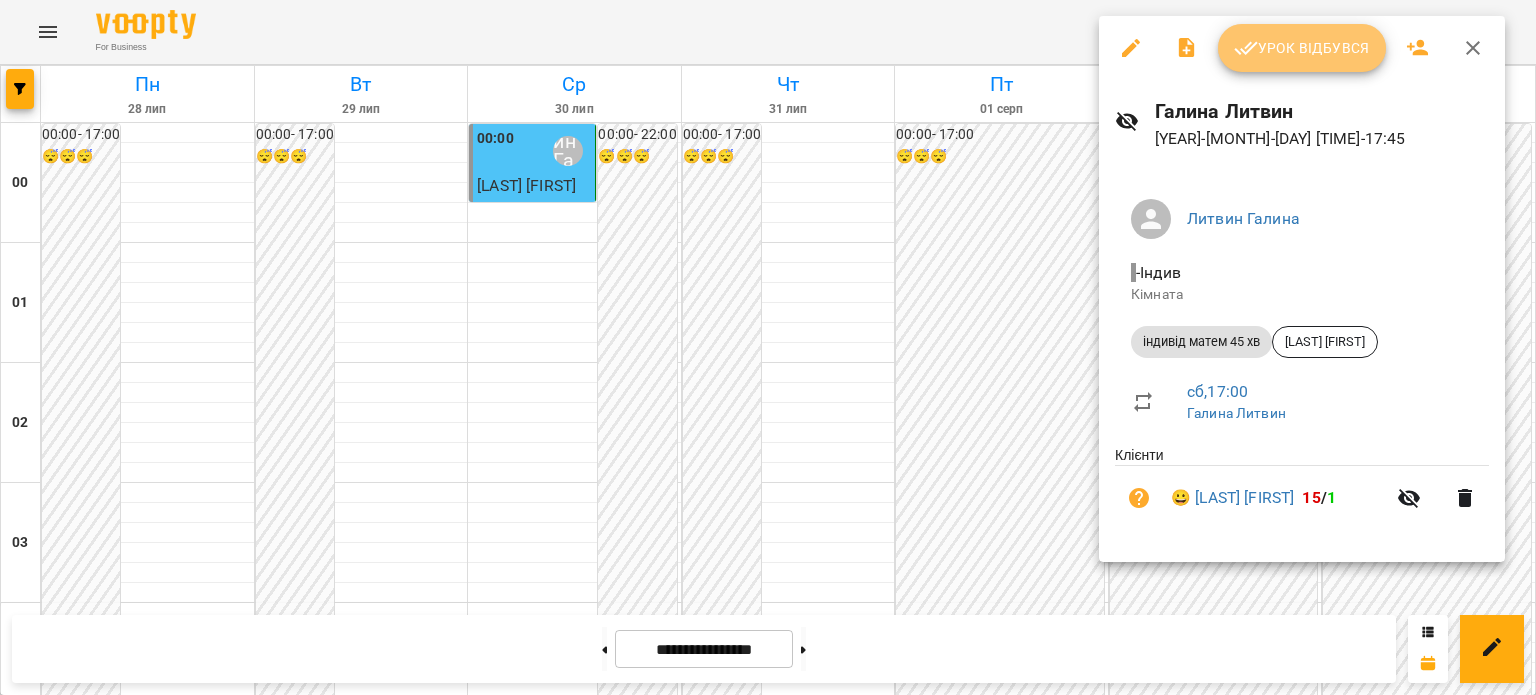 click on "Урок відбувся" at bounding box center [1302, 48] 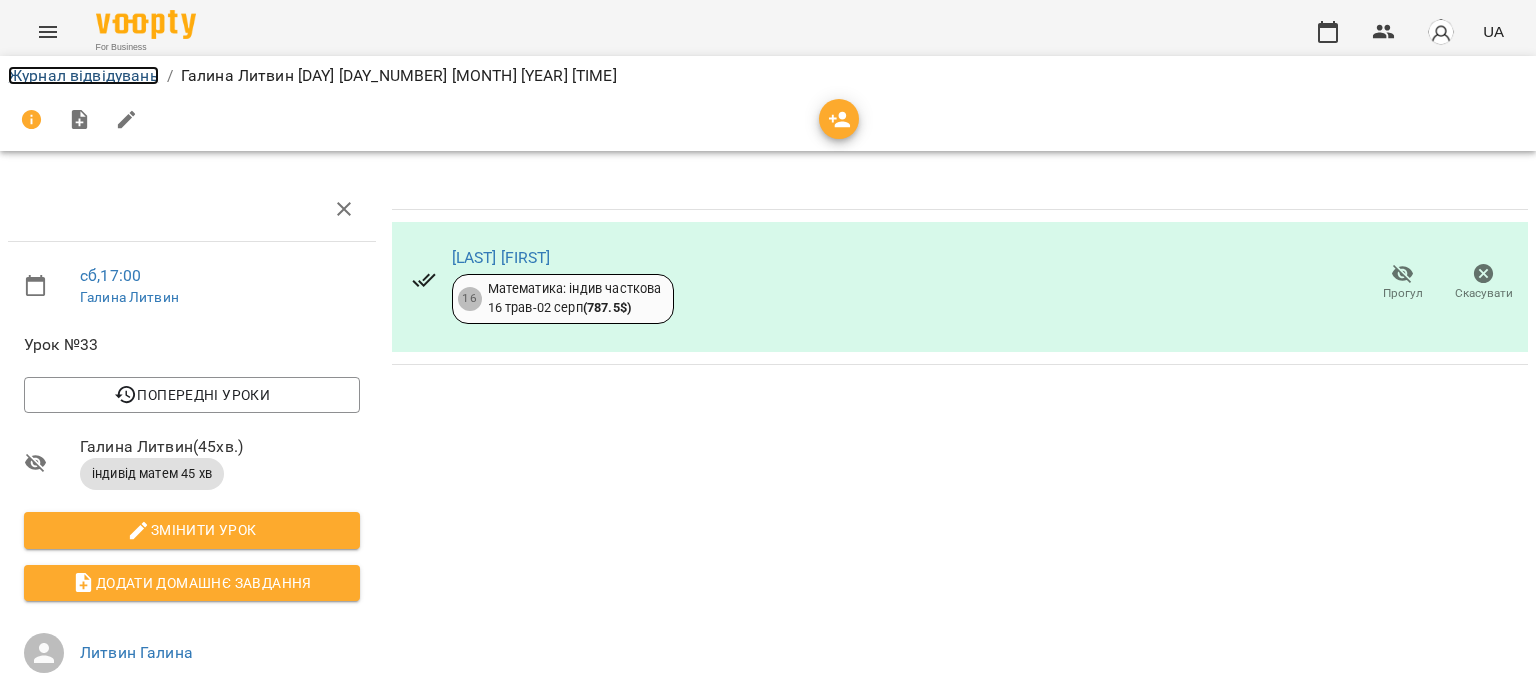 click on "Журнал відвідувань" at bounding box center (83, 75) 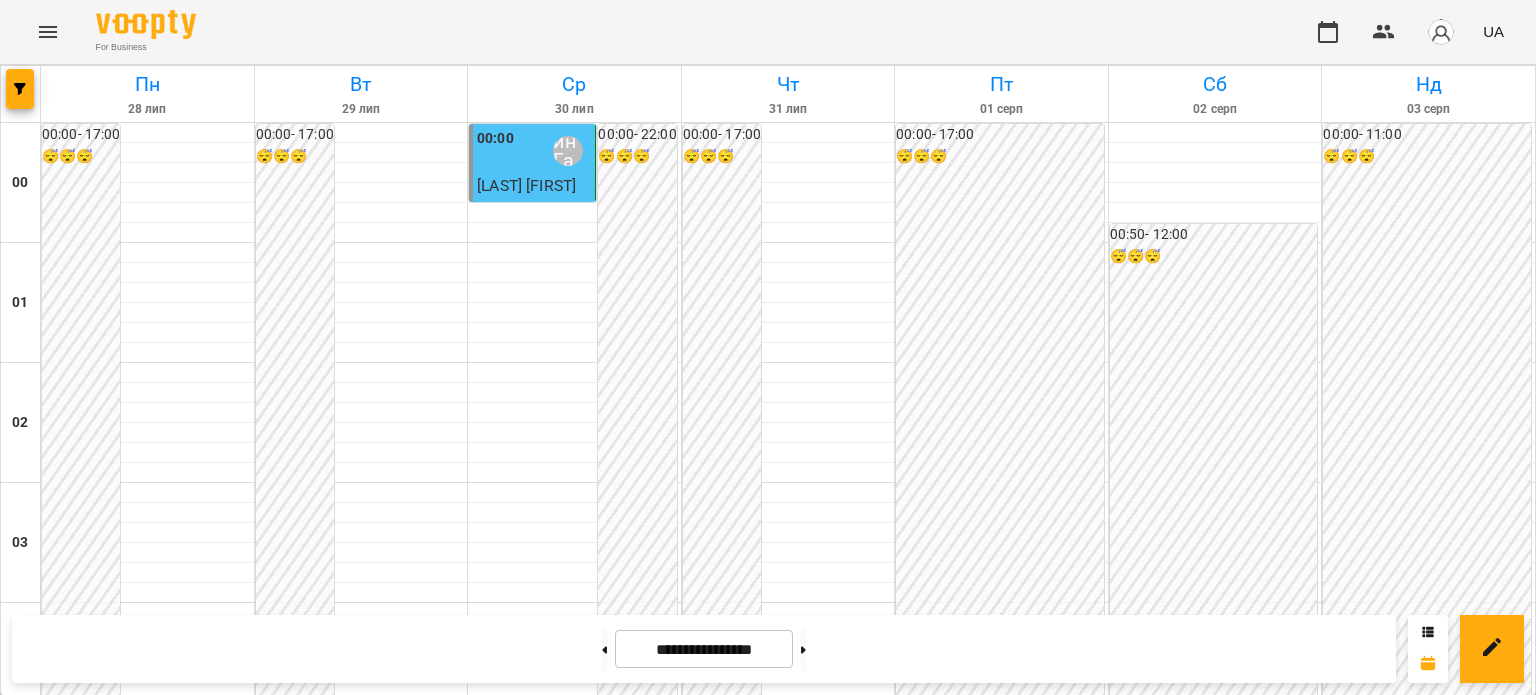scroll, scrollTop: 1900, scrollLeft: 0, axis: vertical 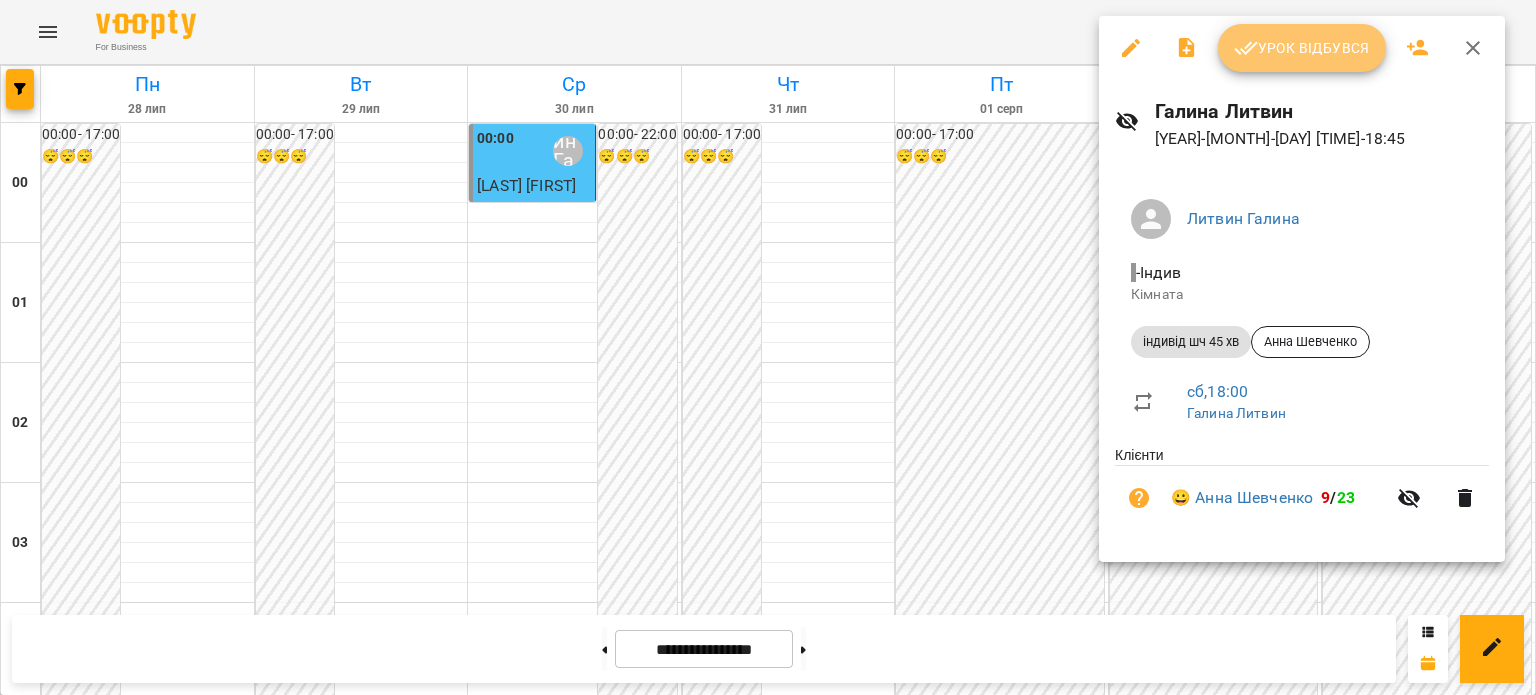 click on "Урок відбувся" at bounding box center (1302, 48) 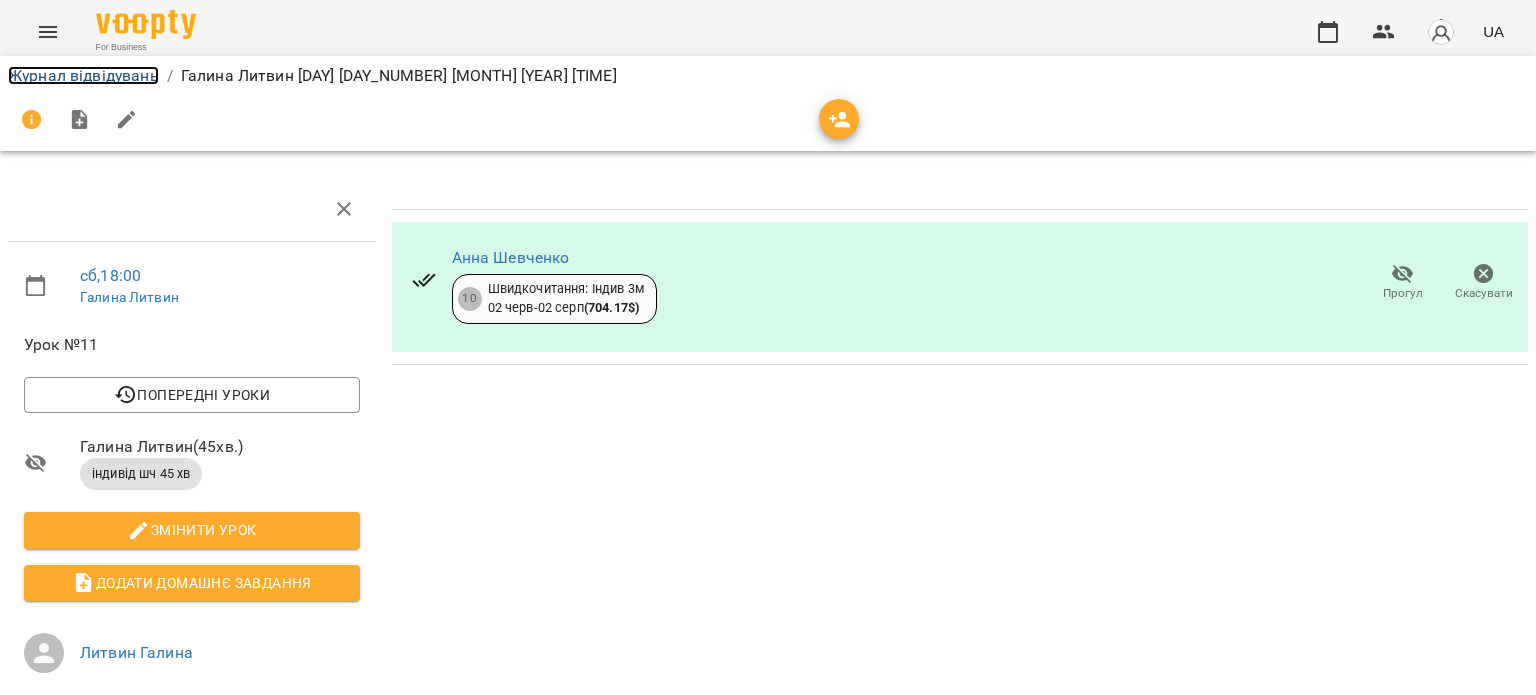 click on "Журнал відвідувань" at bounding box center (83, 75) 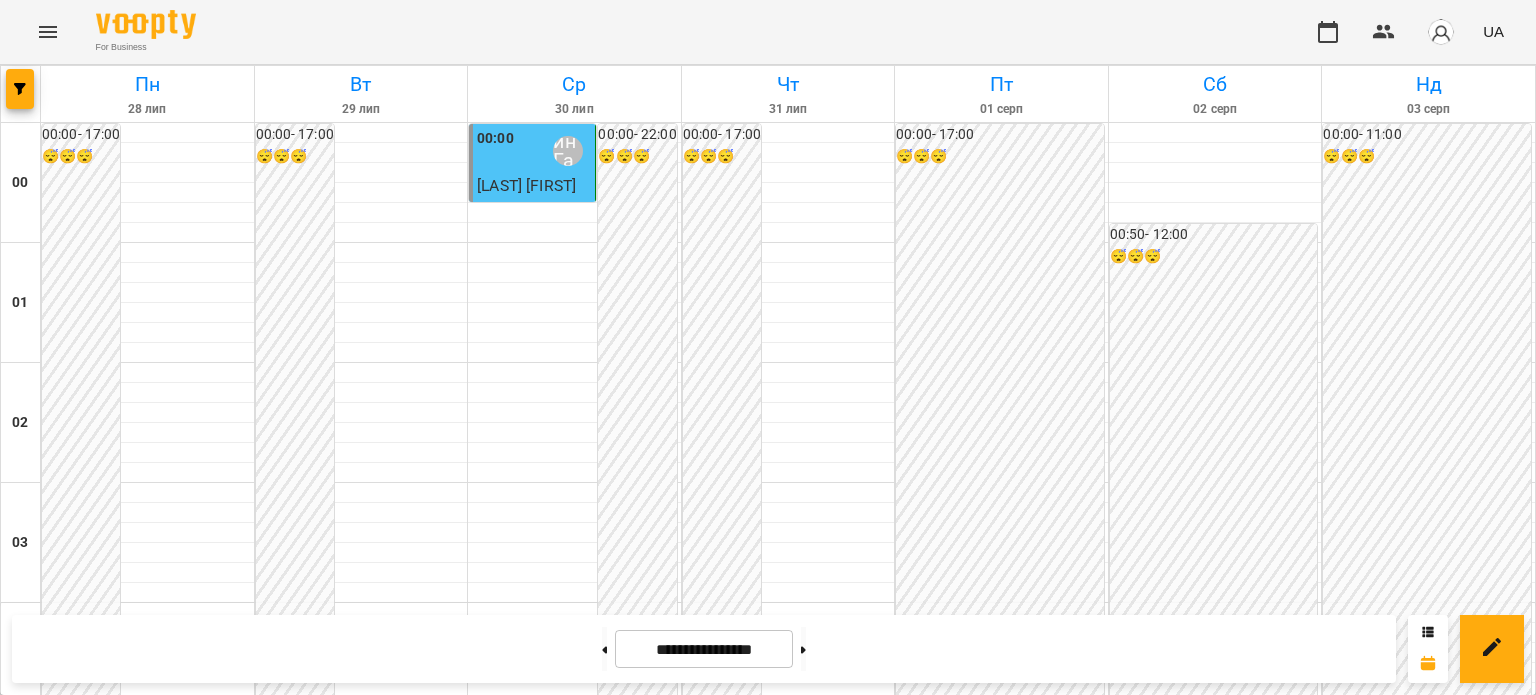 scroll, scrollTop: 2200, scrollLeft: 0, axis: vertical 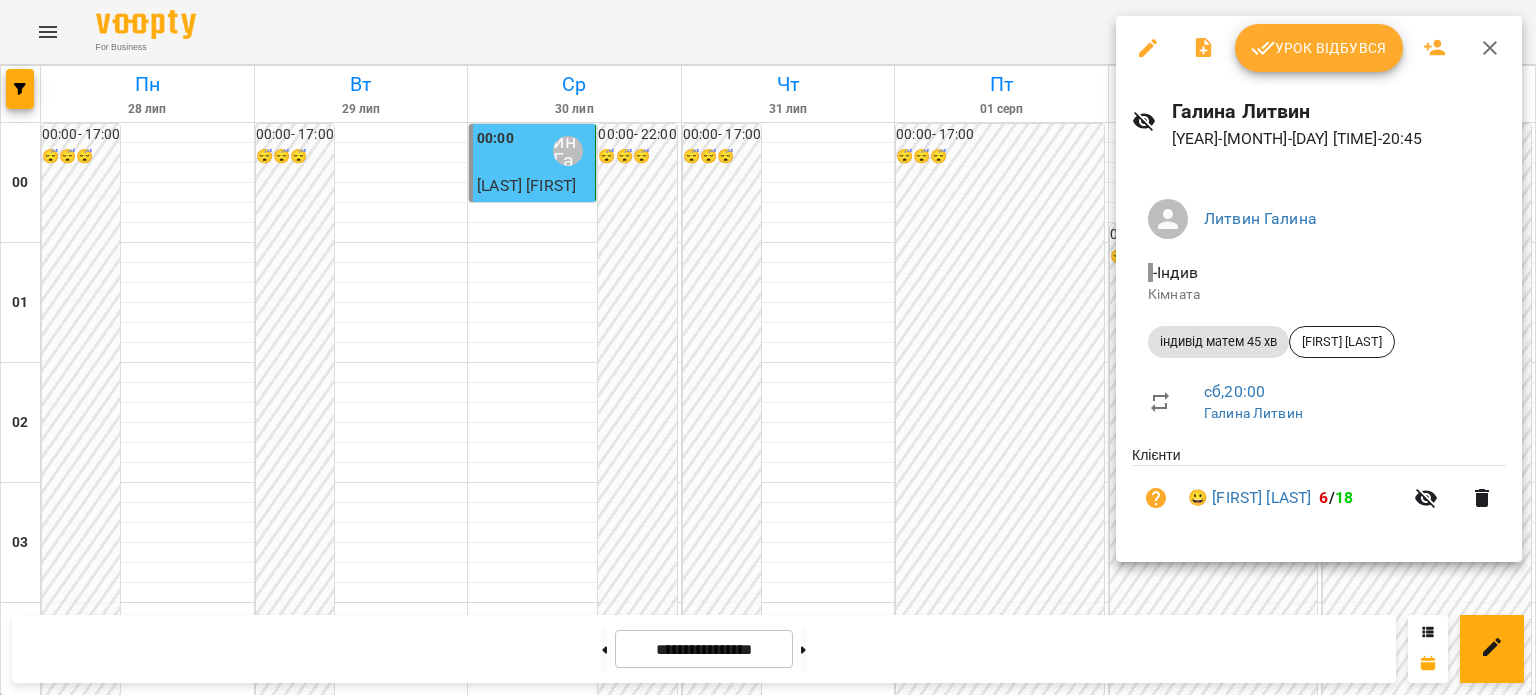click on "Урок відбувся" at bounding box center [1319, 48] 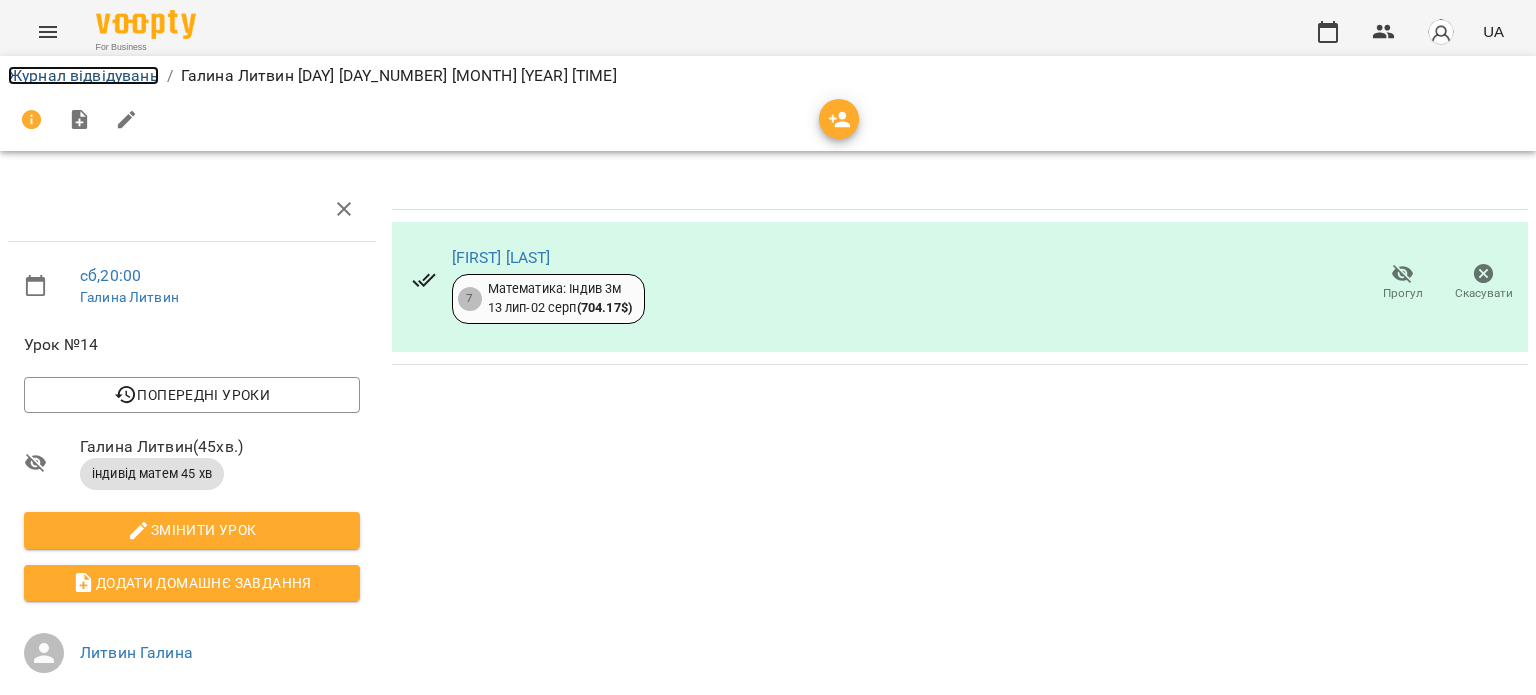 click on "Журнал відвідувань" at bounding box center (83, 75) 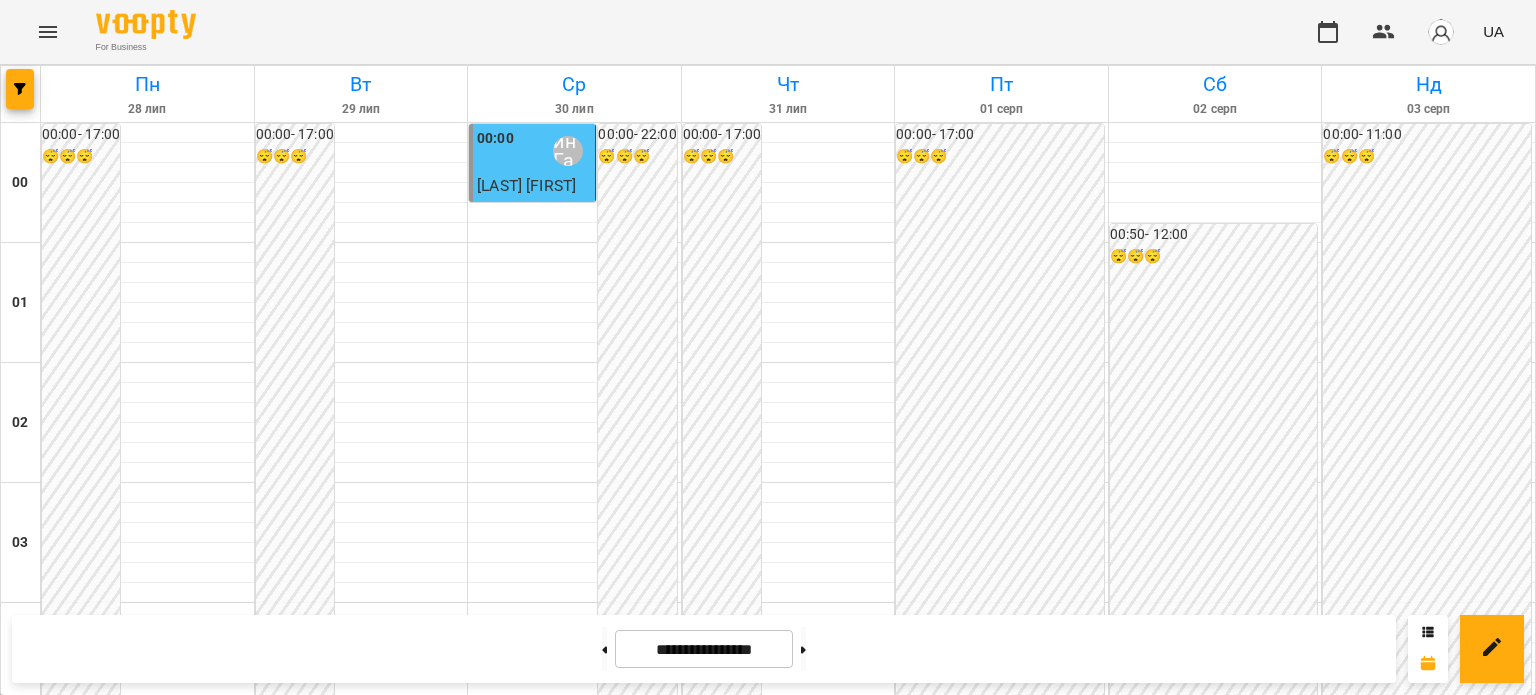 scroll, scrollTop: 2397, scrollLeft: 0, axis: vertical 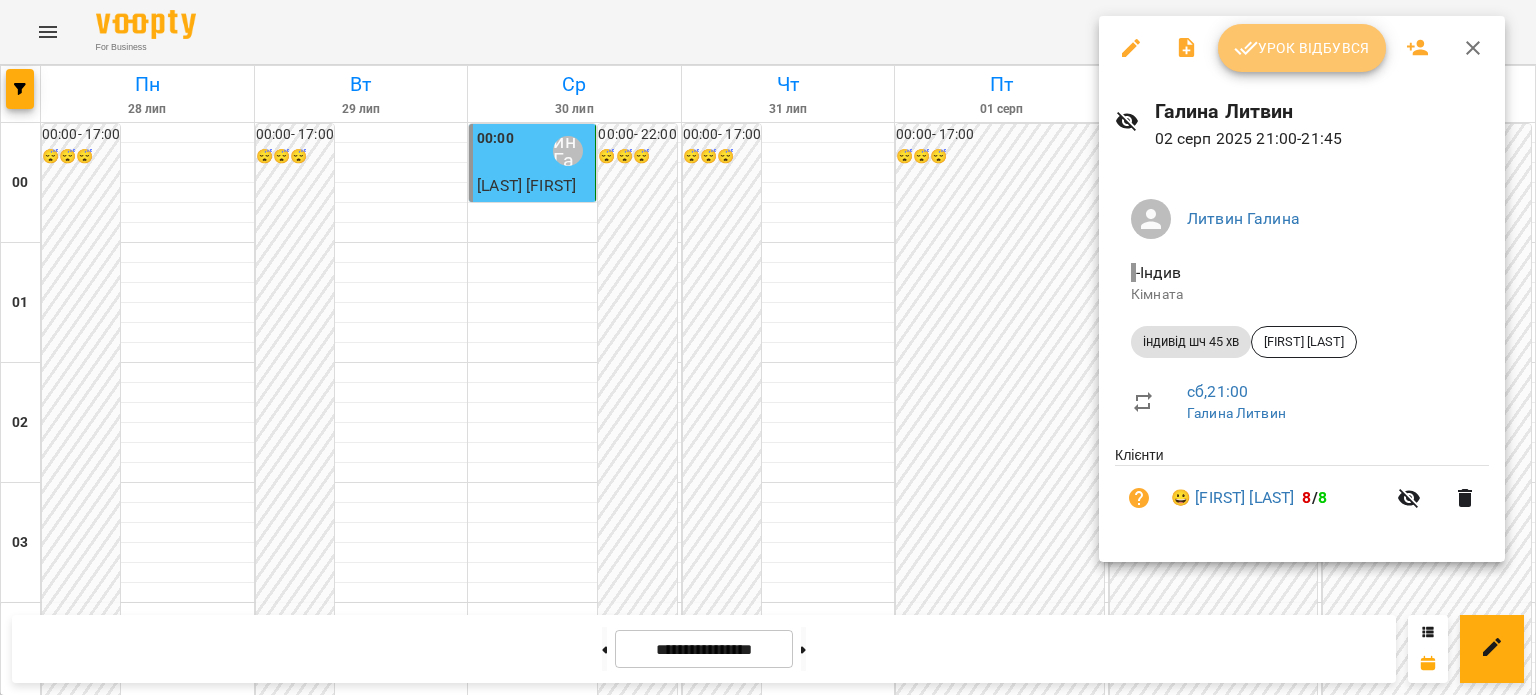 click on "Урок відбувся" at bounding box center (1302, 48) 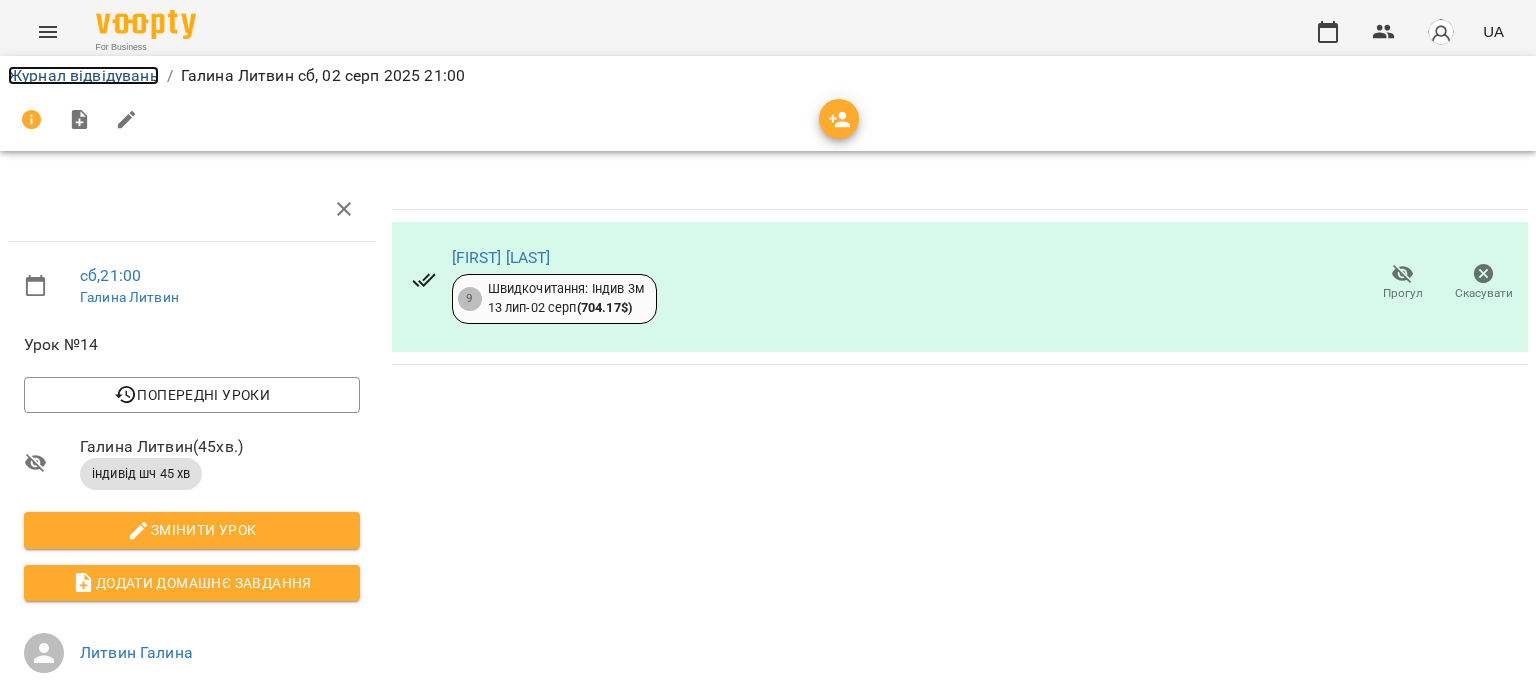 click on "Журнал відвідувань" at bounding box center (83, 75) 